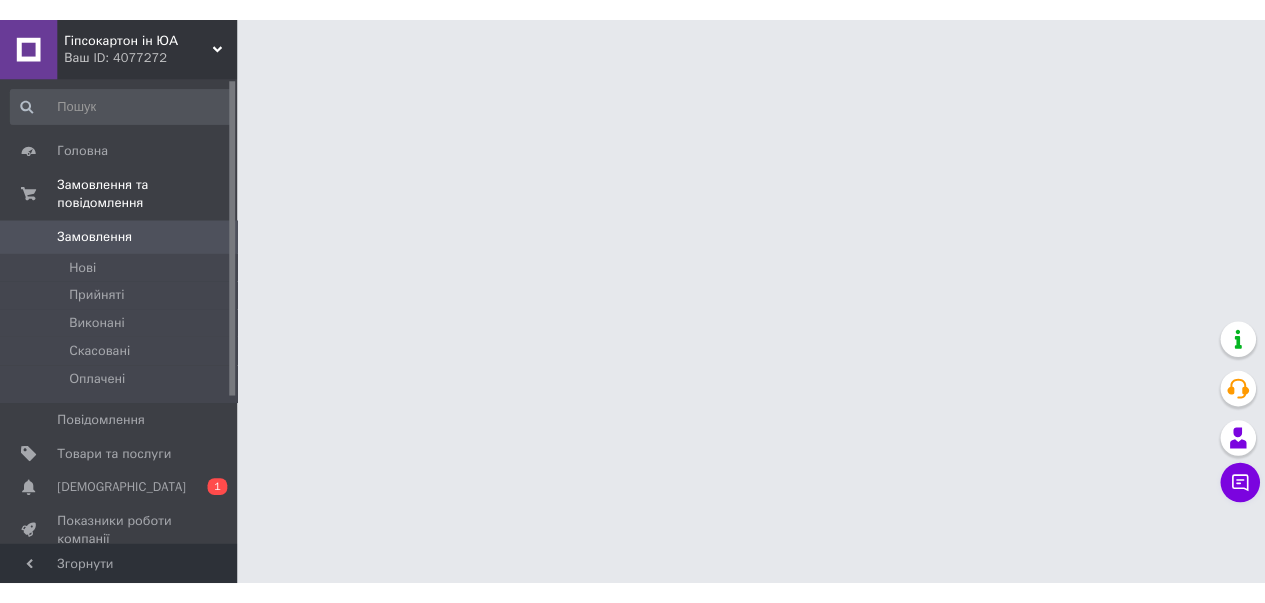 scroll, scrollTop: 0, scrollLeft: 0, axis: both 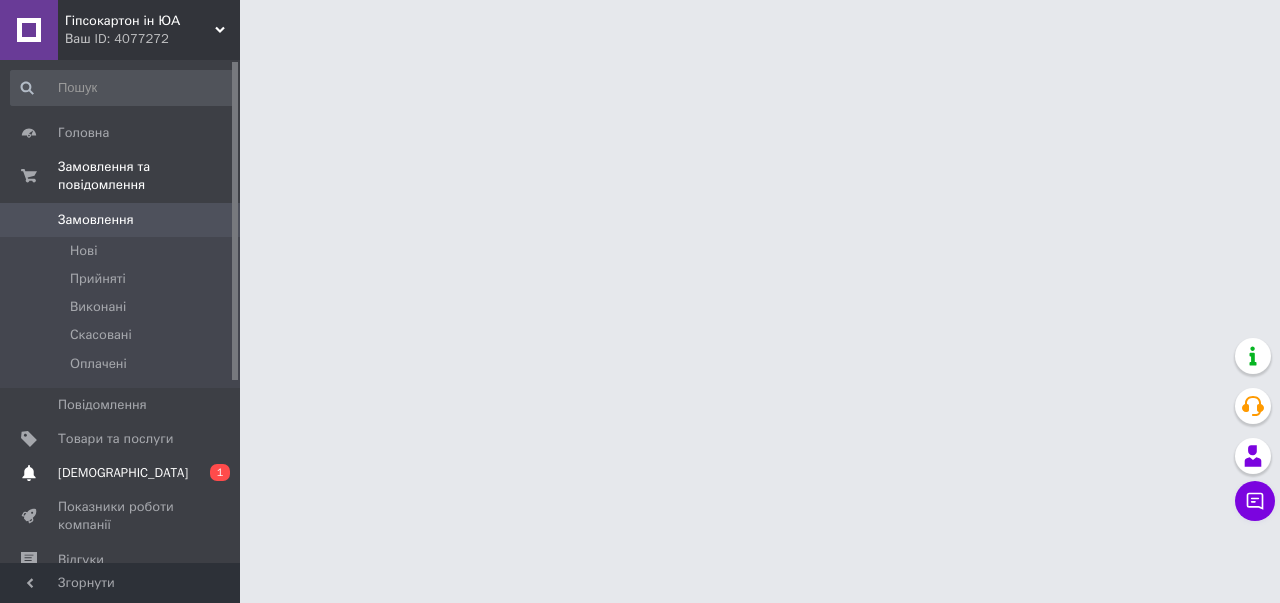 click on "[DEMOGRAPHIC_DATA]" at bounding box center [123, 473] 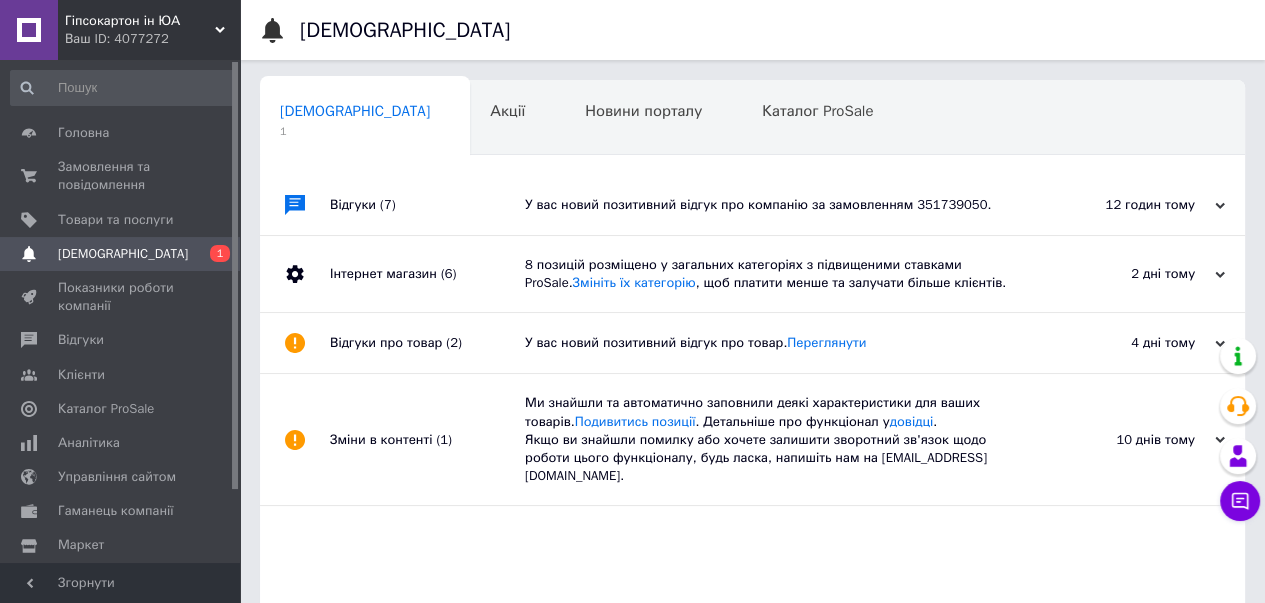 click on "У вас новий позитивний відгук про компанію за замовленням 351739050." at bounding box center (775, 205) 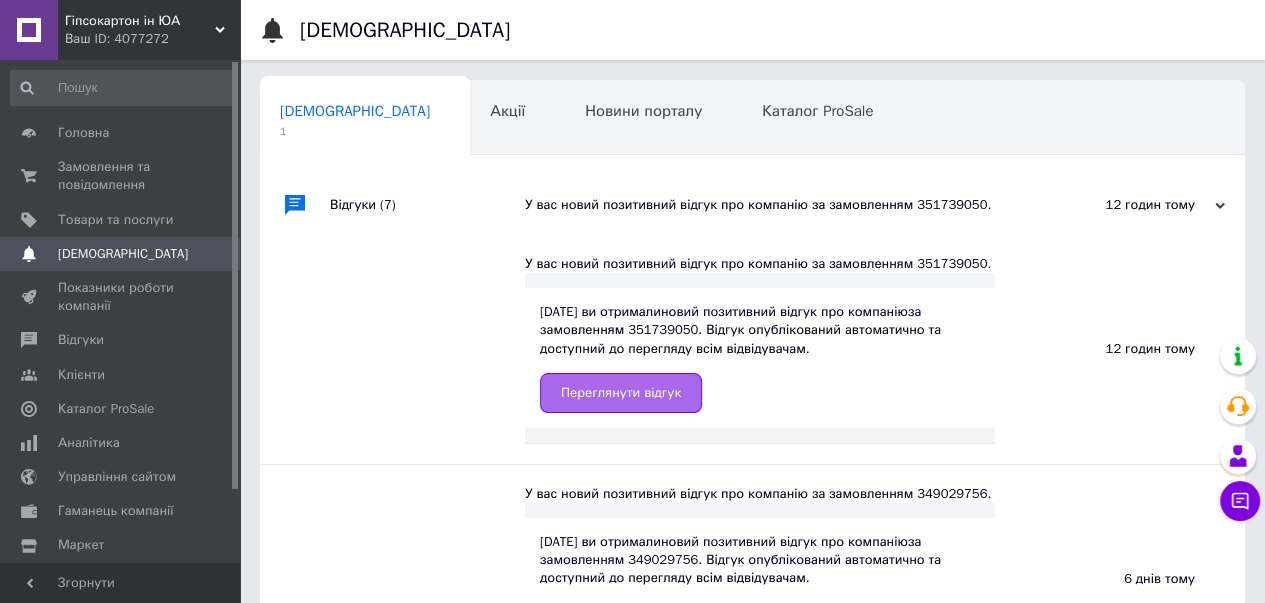 click on "Переглянути відгук" at bounding box center [621, 393] 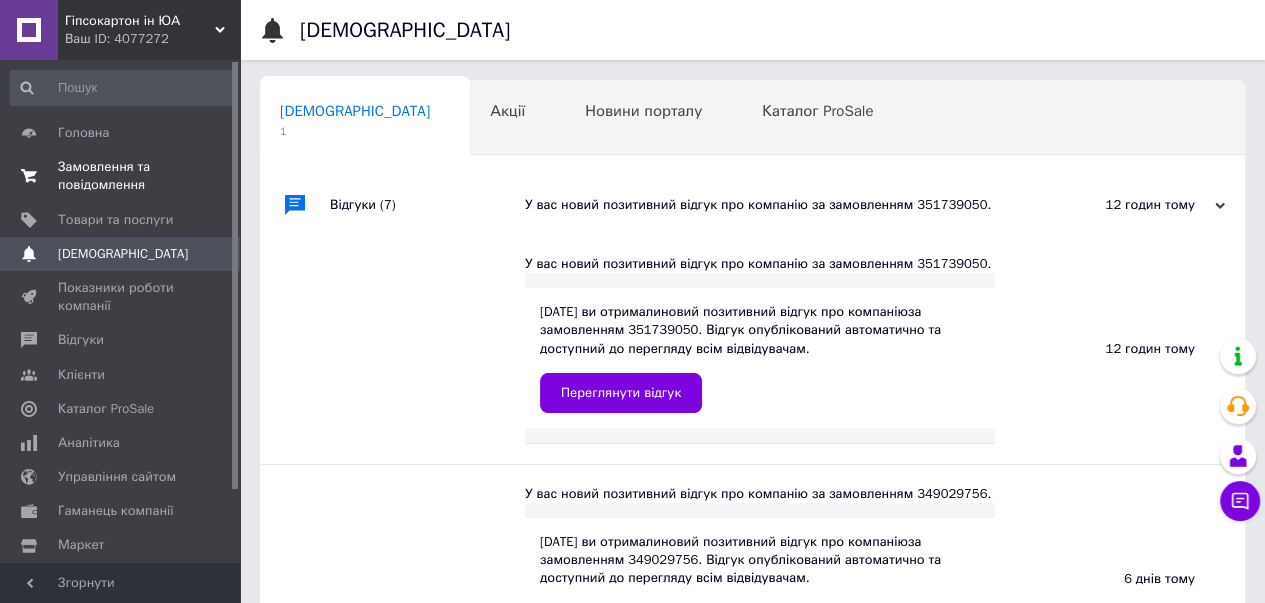 click on "Замовлення та повідомлення" at bounding box center (121, 176) 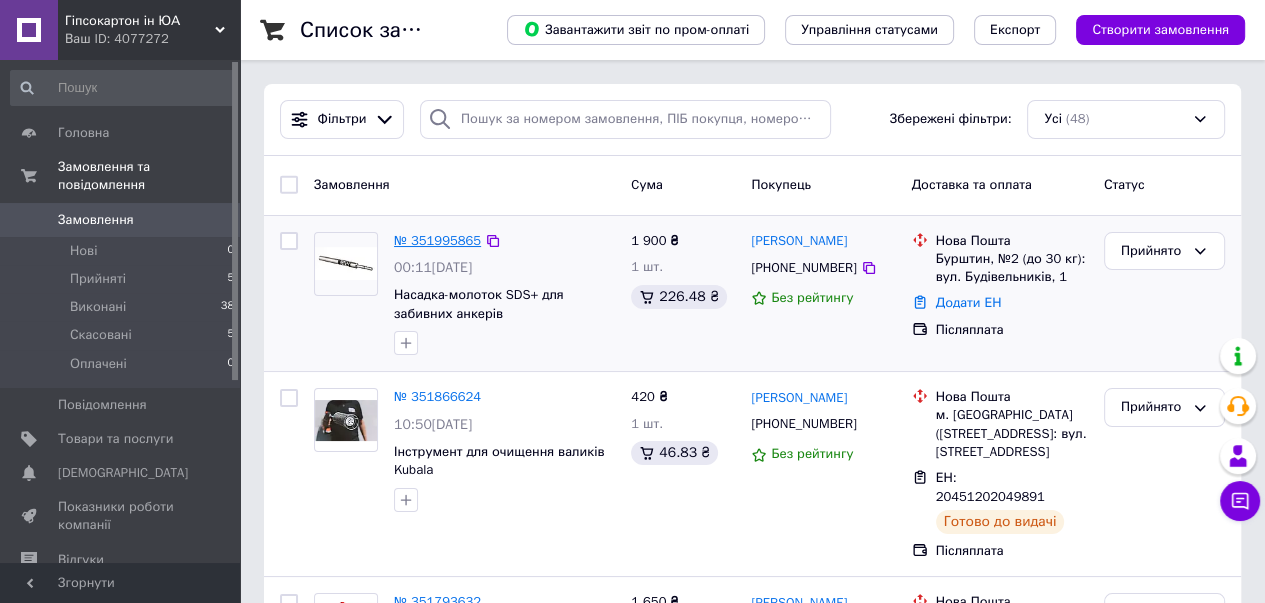 click on "№ 351995865" at bounding box center (437, 240) 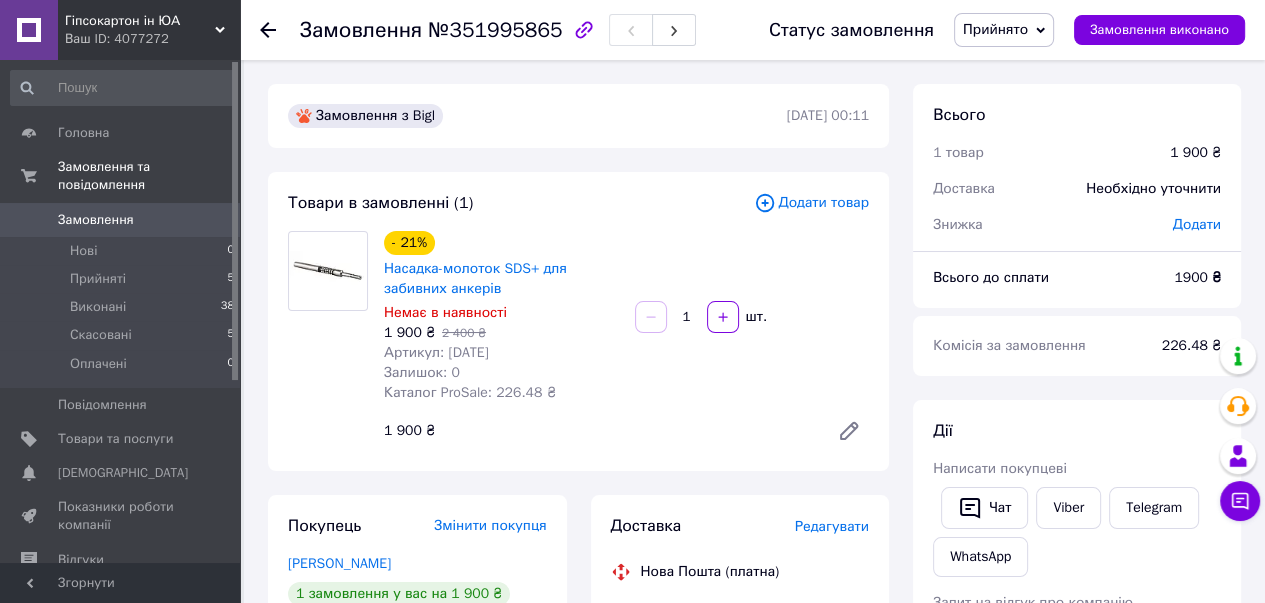 drag, startPoint x: 445, startPoint y: 358, endPoint x: 502, endPoint y: 357, distance: 57.00877 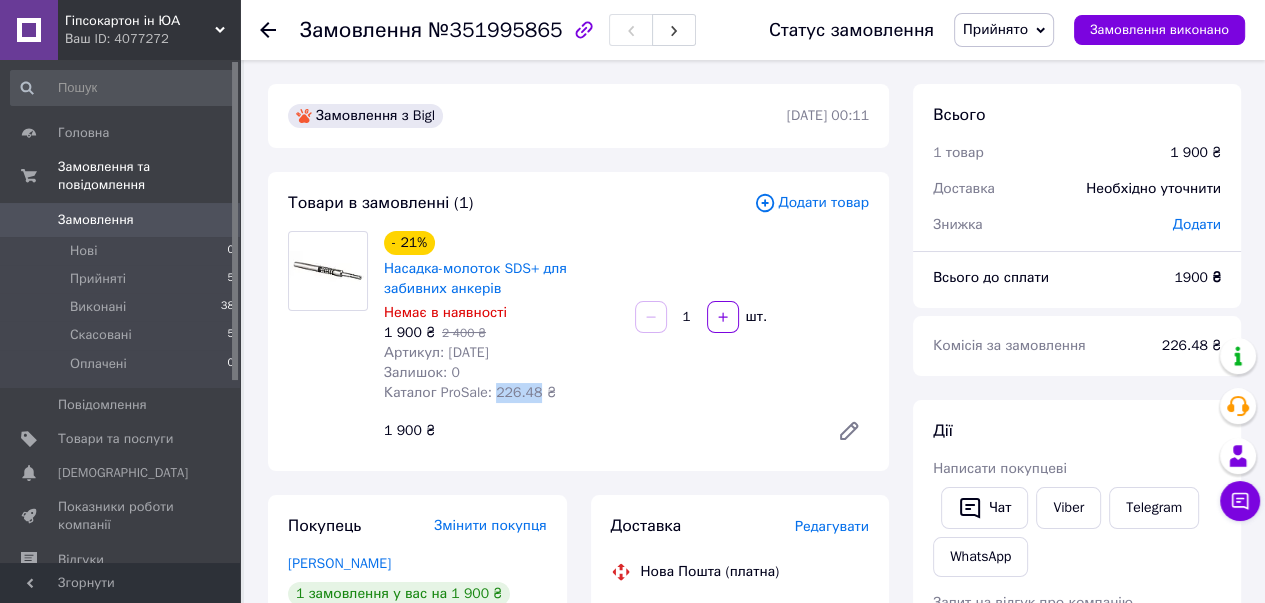 drag, startPoint x: 489, startPoint y: 396, endPoint x: 528, endPoint y: 396, distance: 39 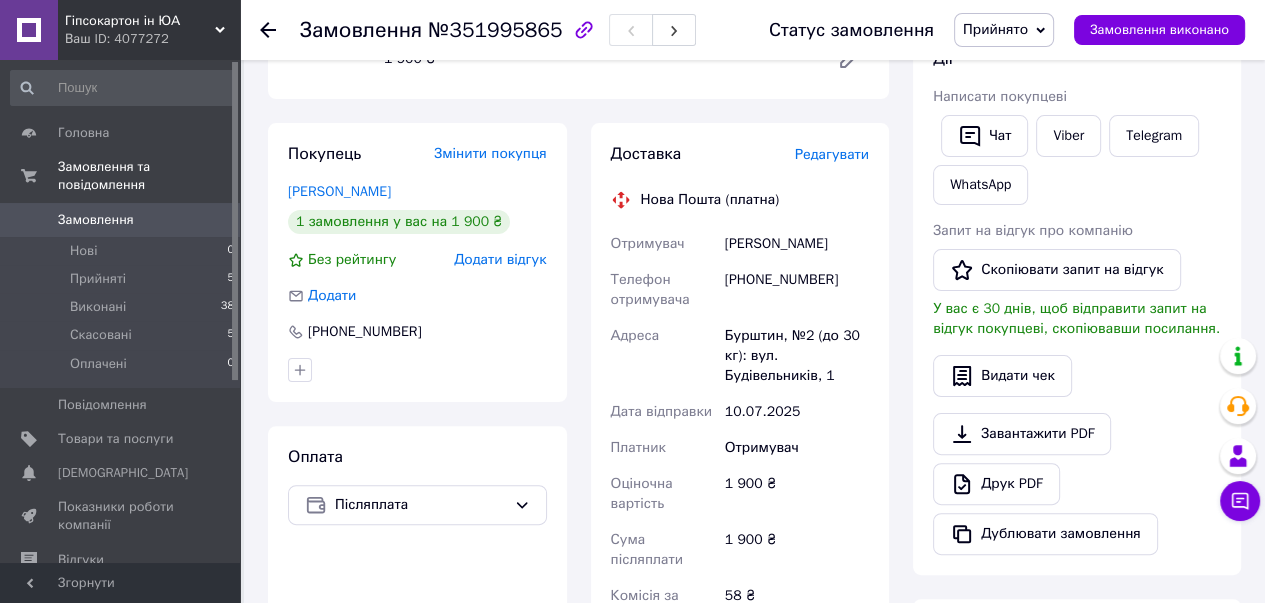 scroll, scrollTop: 400, scrollLeft: 0, axis: vertical 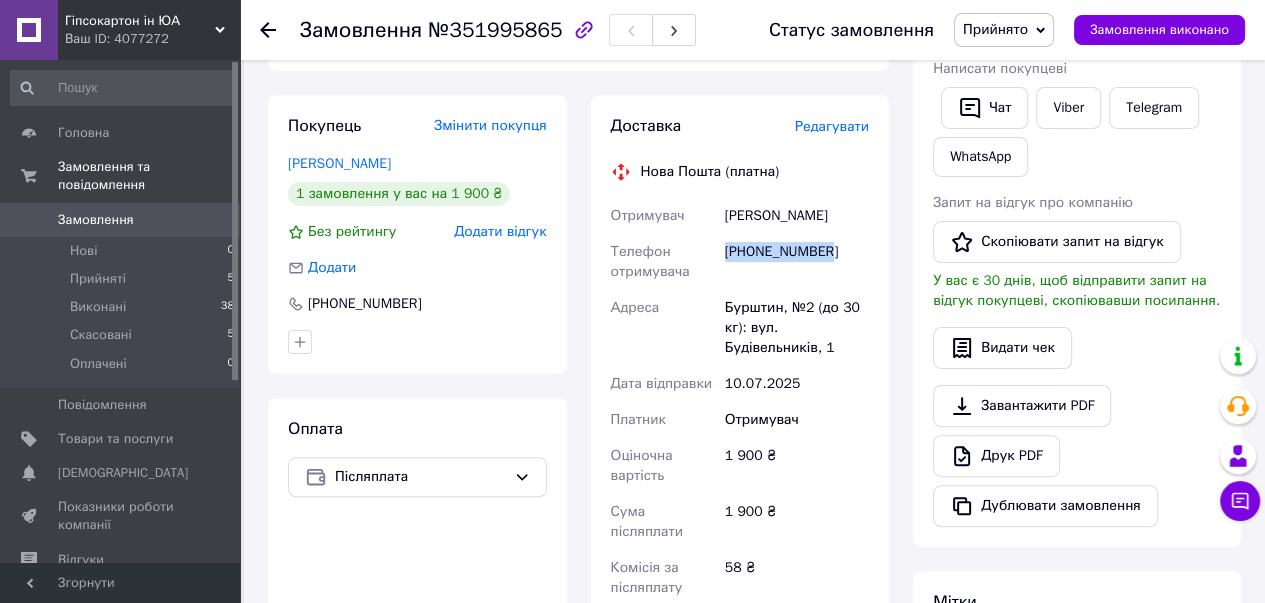 drag, startPoint x: 723, startPoint y: 254, endPoint x: 824, endPoint y: 253, distance: 101.00495 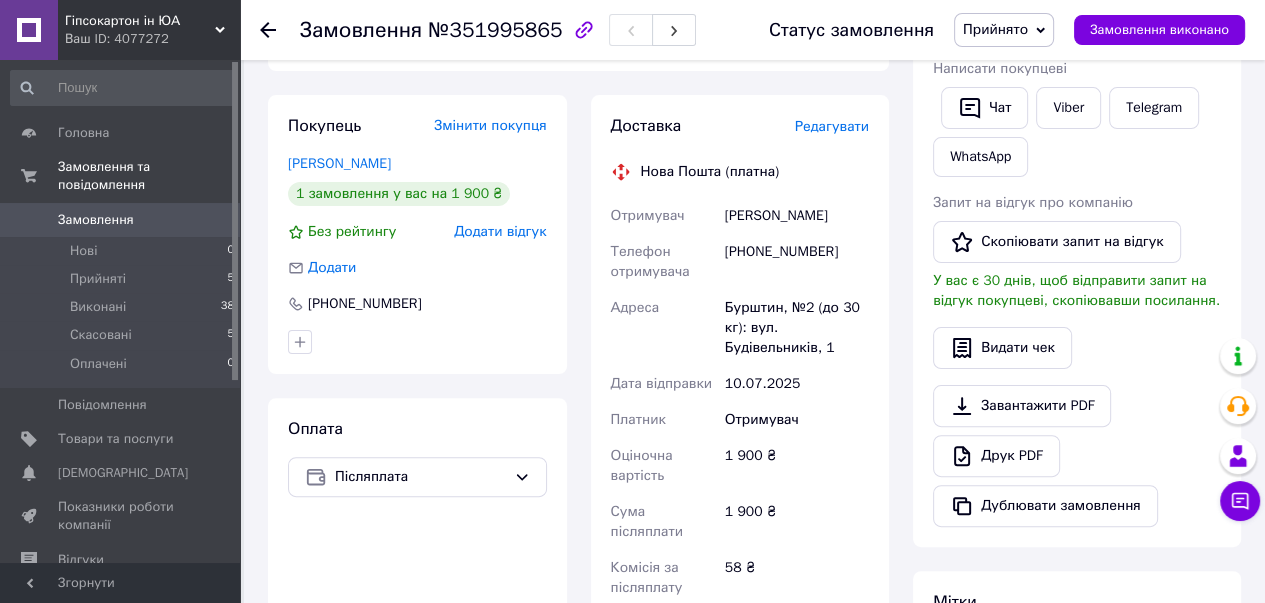 click on "[PERSON_NAME]" at bounding box center (797, 216) 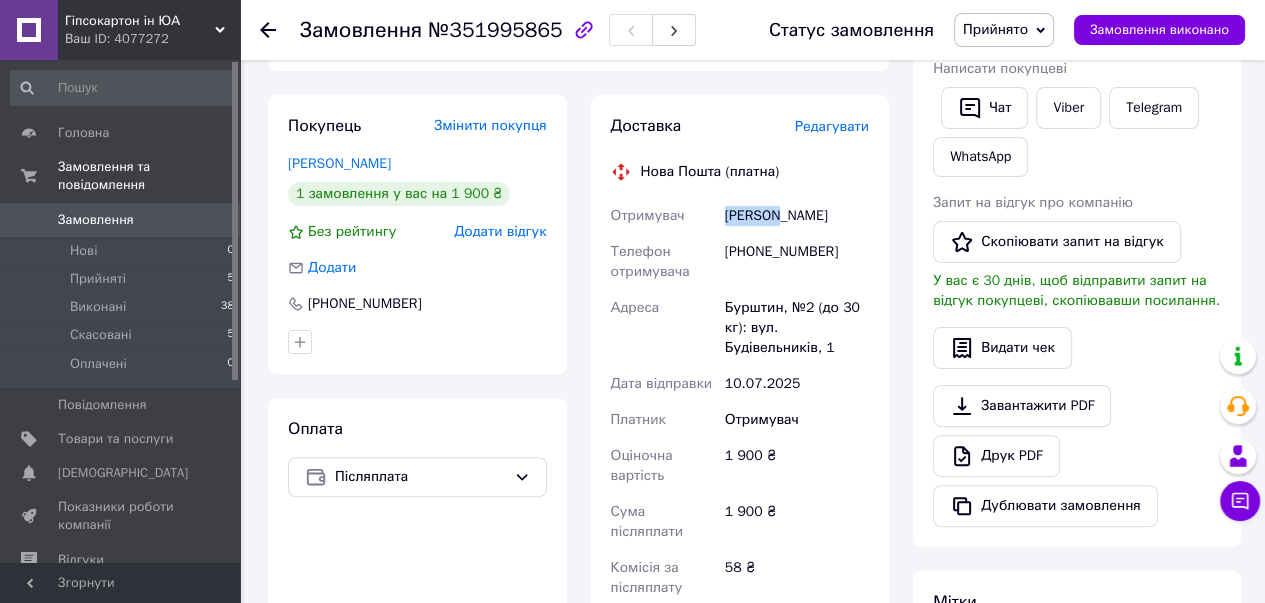 click on "[PERSON_NAME]" at bounding box center [797, 216] 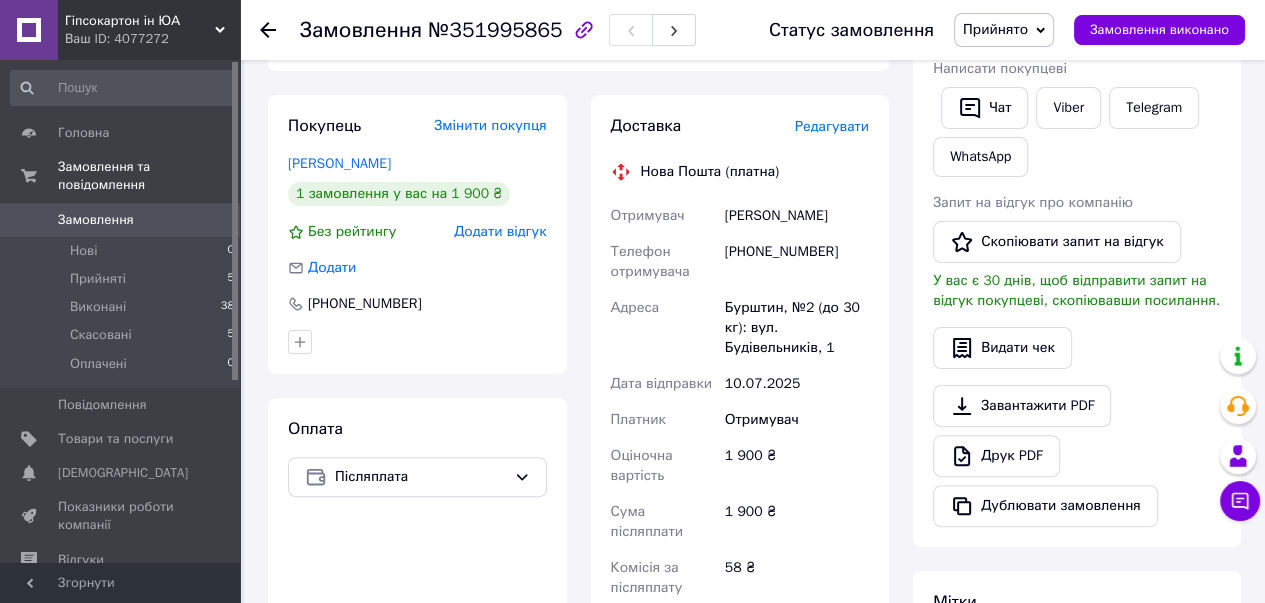 click on "[PERSON_NAME]" at bounding box center (797, 216) 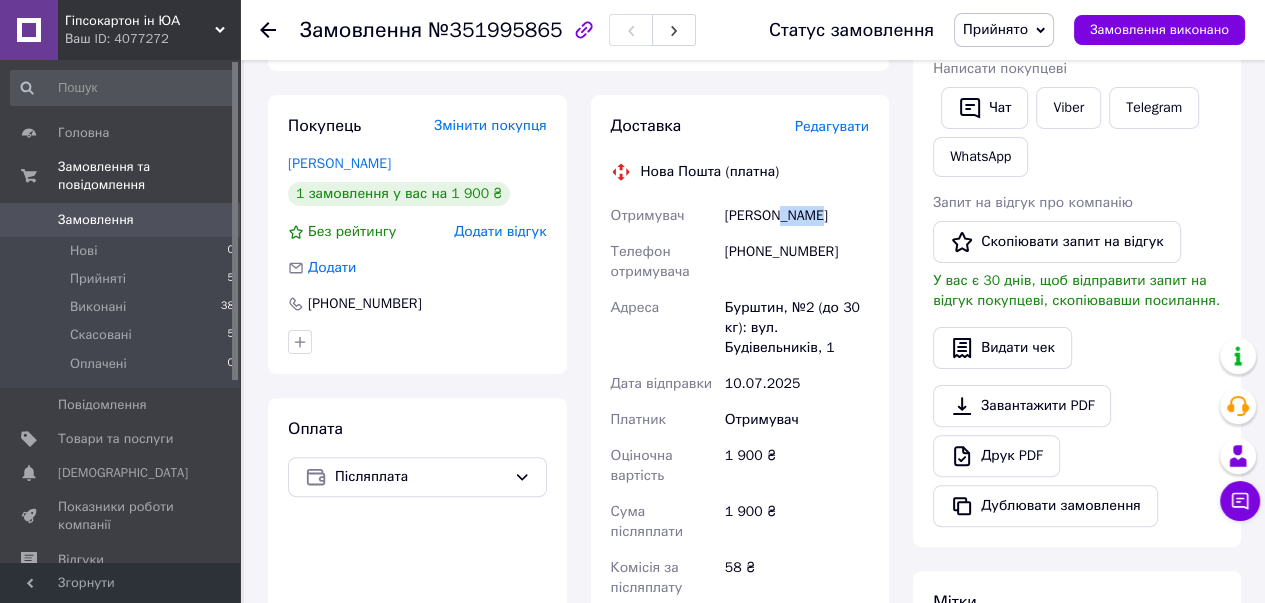 click on "[PERSON_NAME]" at bounding box center (797, 216) 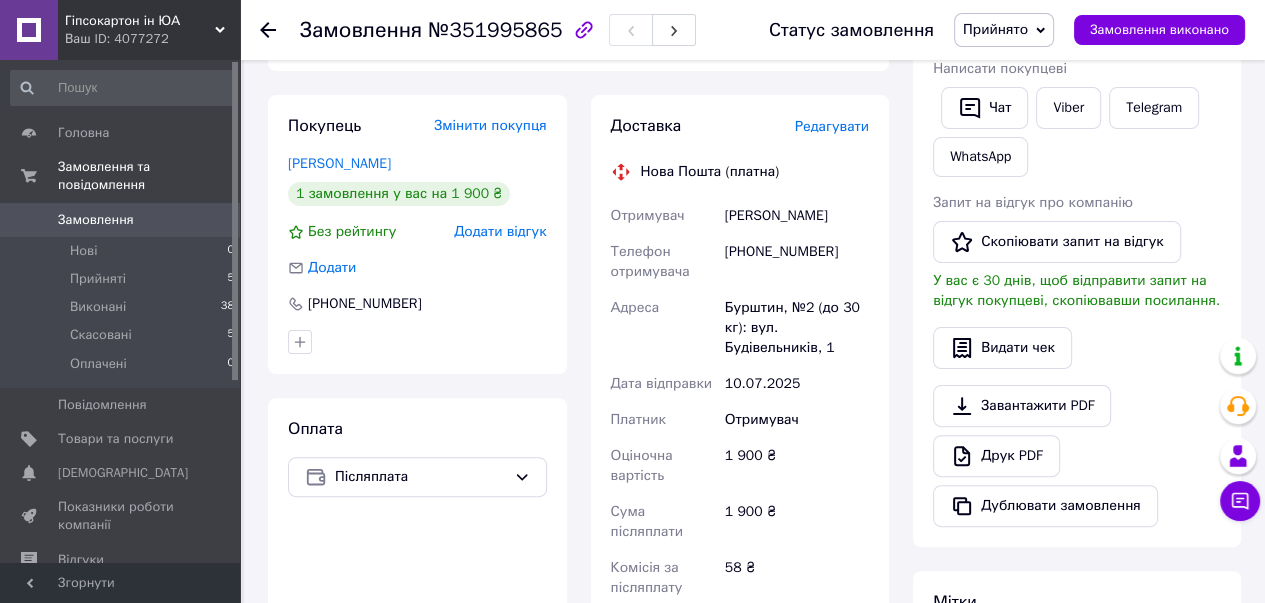 click on "Бурштин, №2 (до 30 кг): вул. Будівельників, 1" at bounding box center [797, 328] 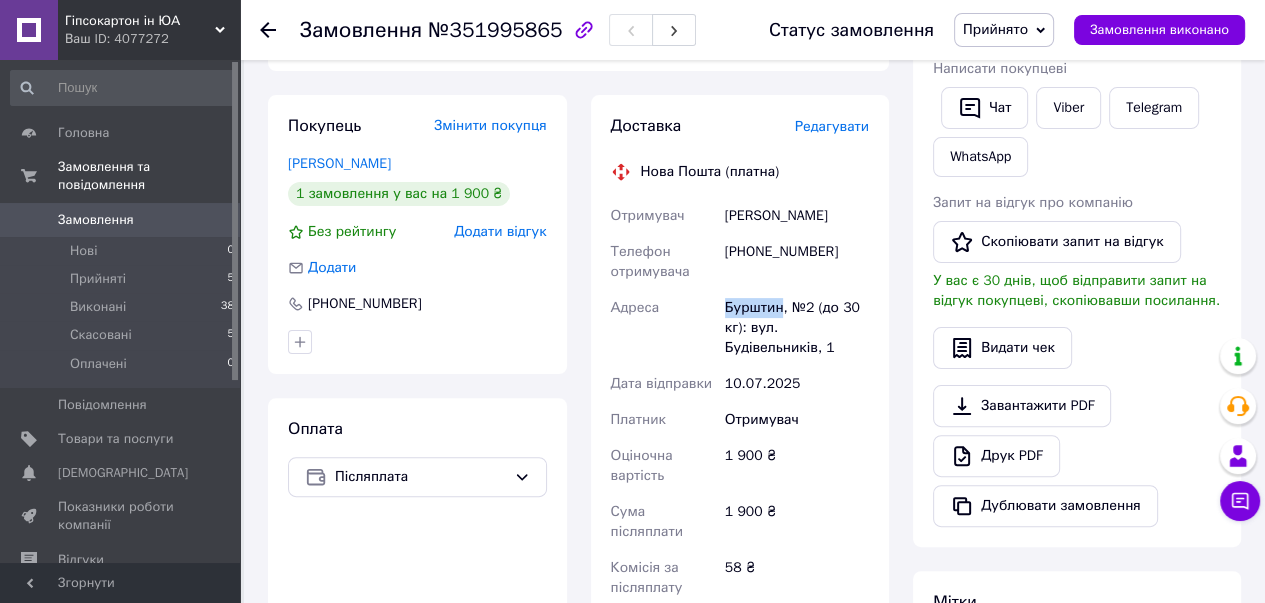 click on "Бурштин, №2 (до 30 кг): вул. Будівельників, 1" at bounding box center (797, 328) 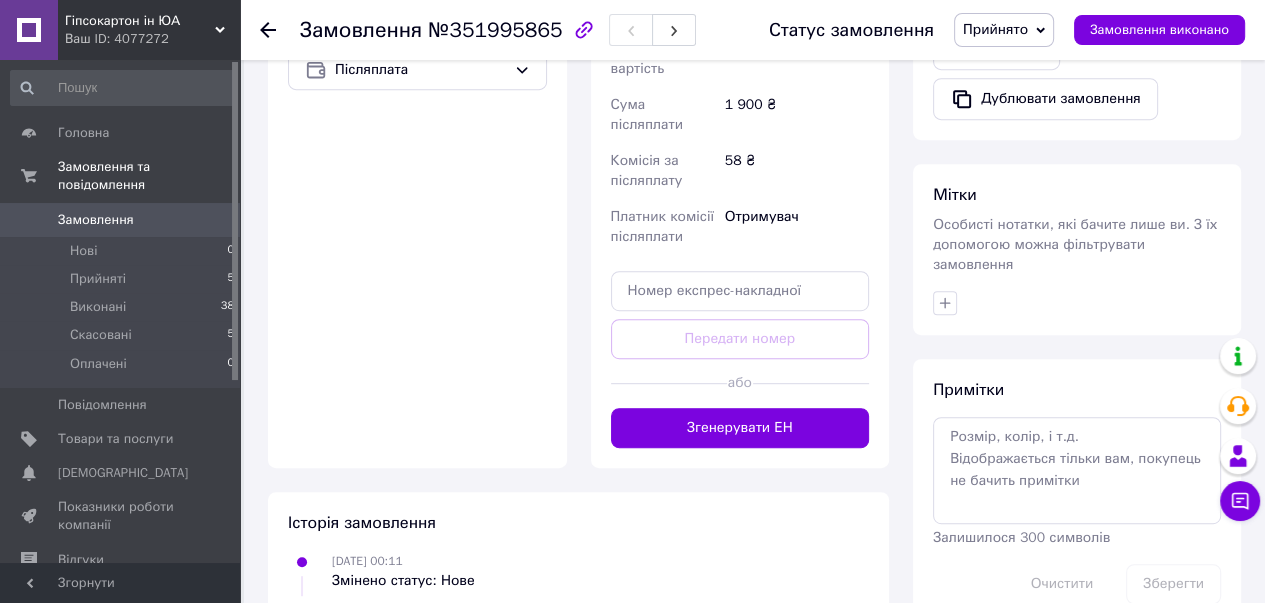 scroll, scrollTop: 867, scrollLeft: 0, axis: vertical 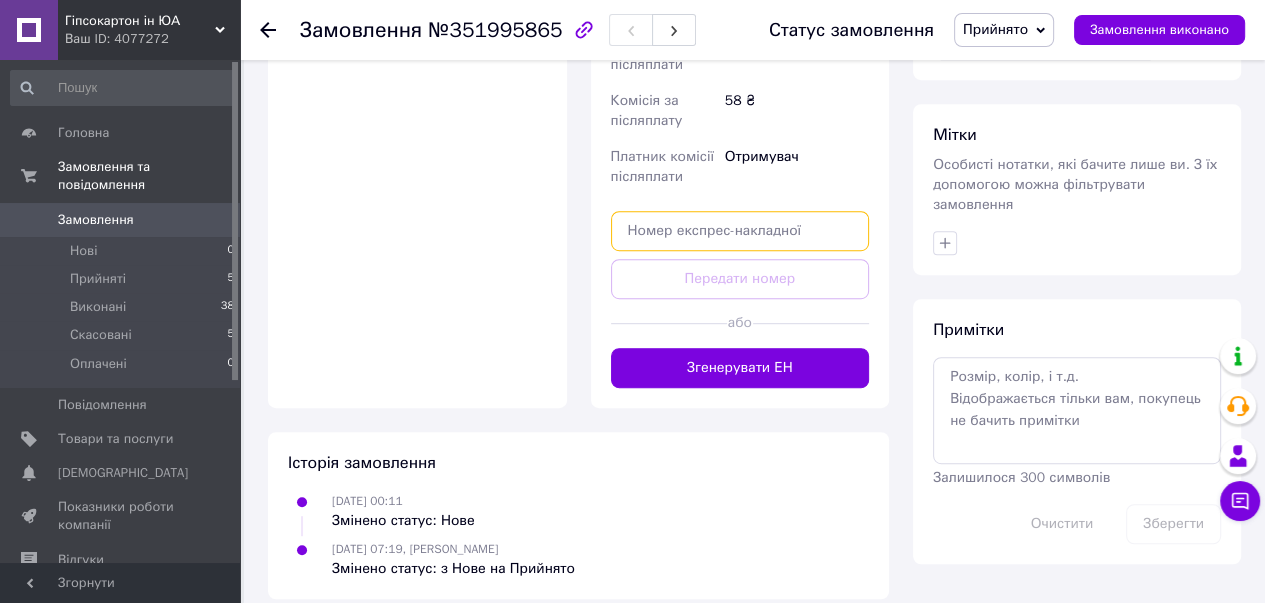 click at bounding box center (740, 231) 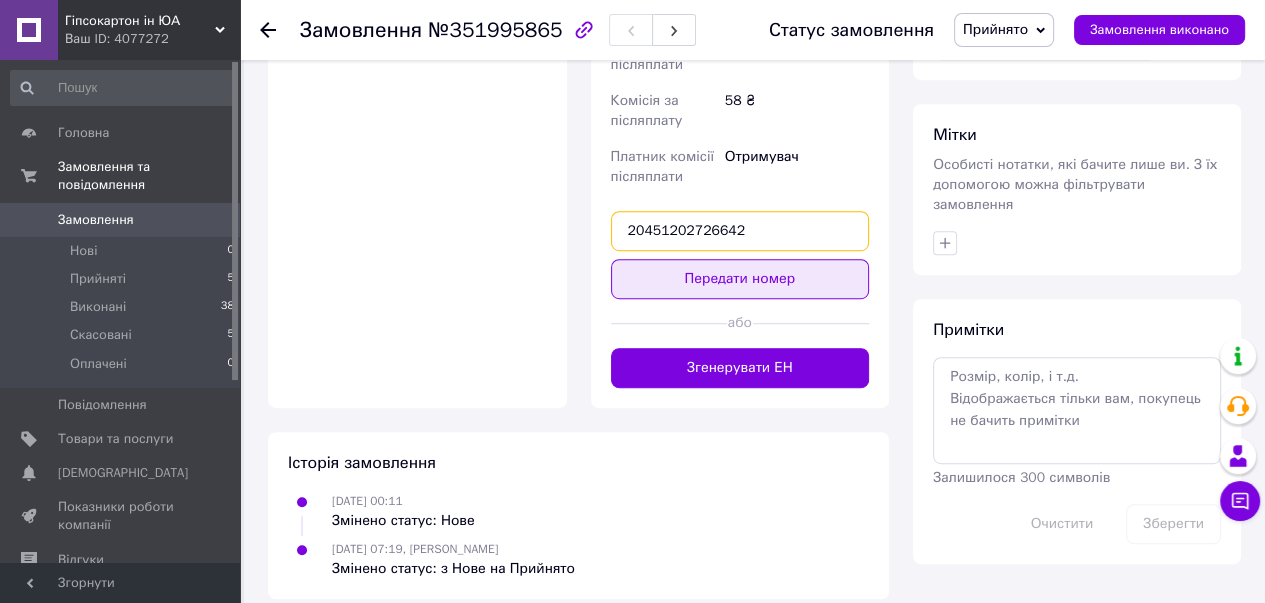 type on "20451202726642" 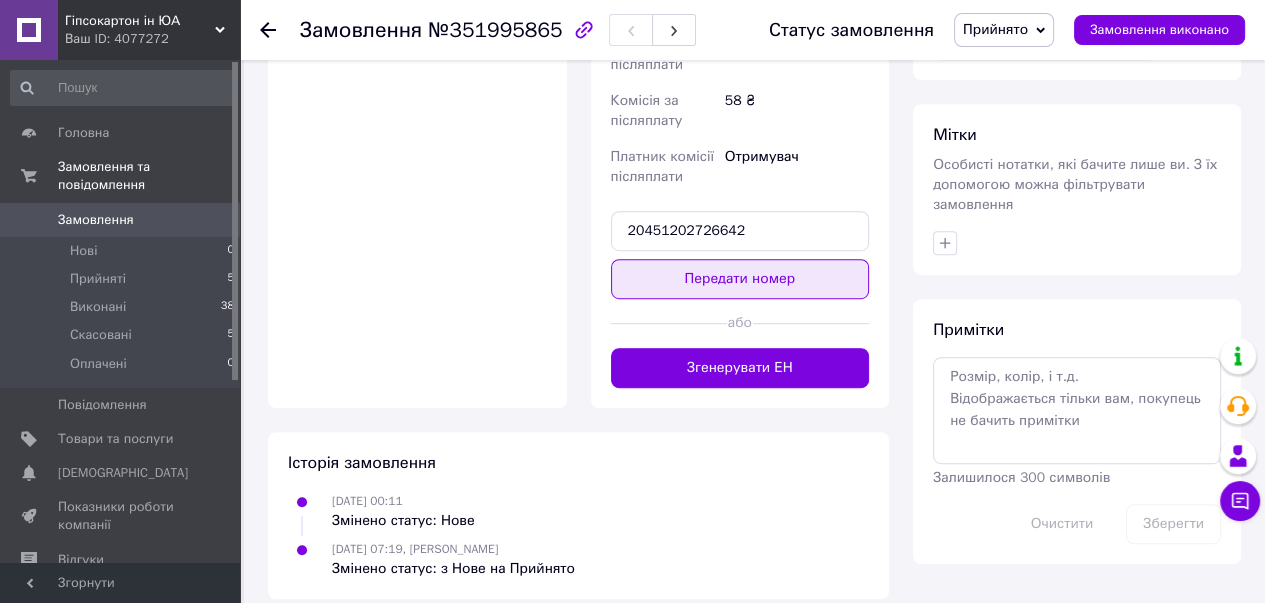 click on "Передати номер" at bounding box center [740, 279] 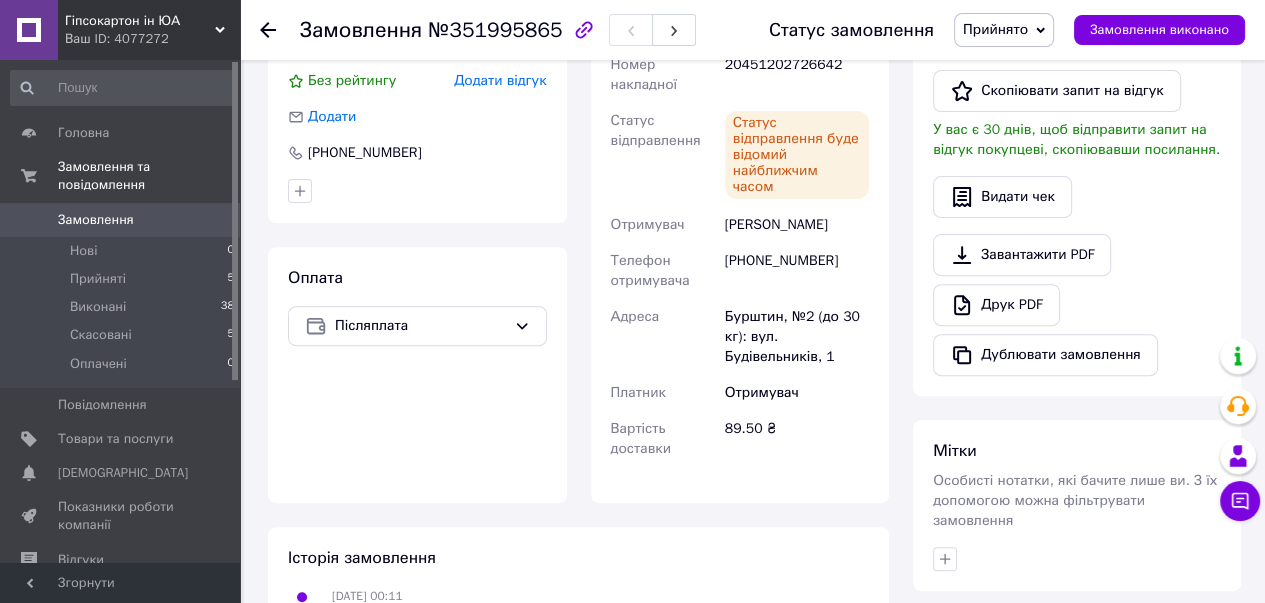 scroll, scrollTop: 528, scrollLeft: 0, axis: vertical 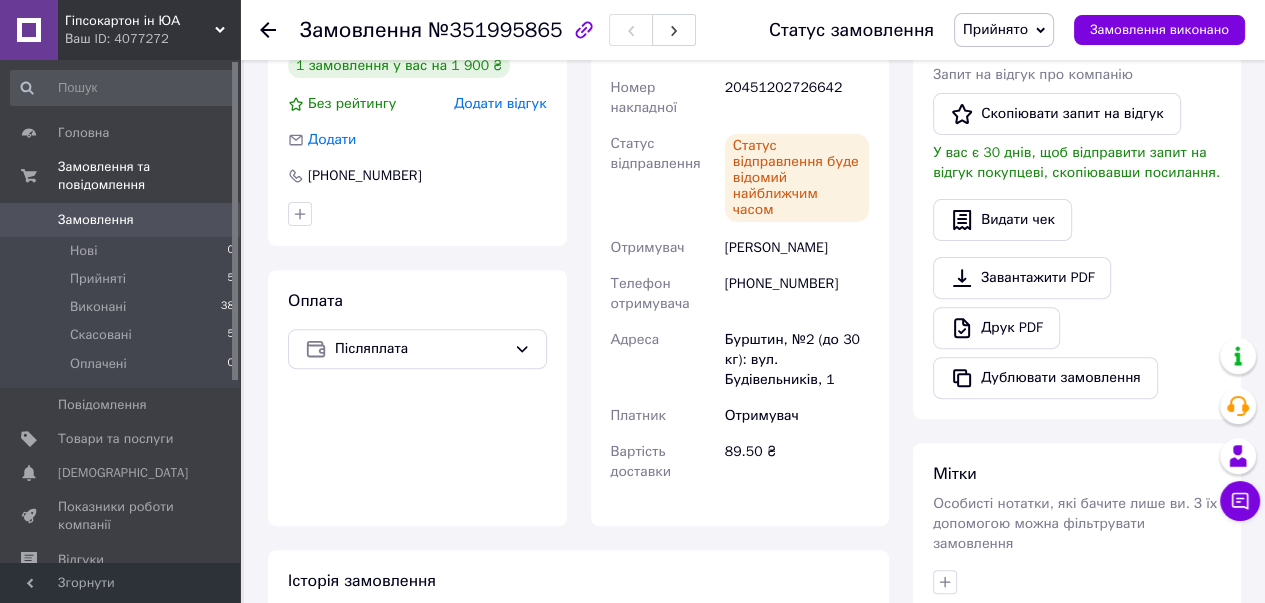click on "Замовлення" at bounding box center [96, 220] 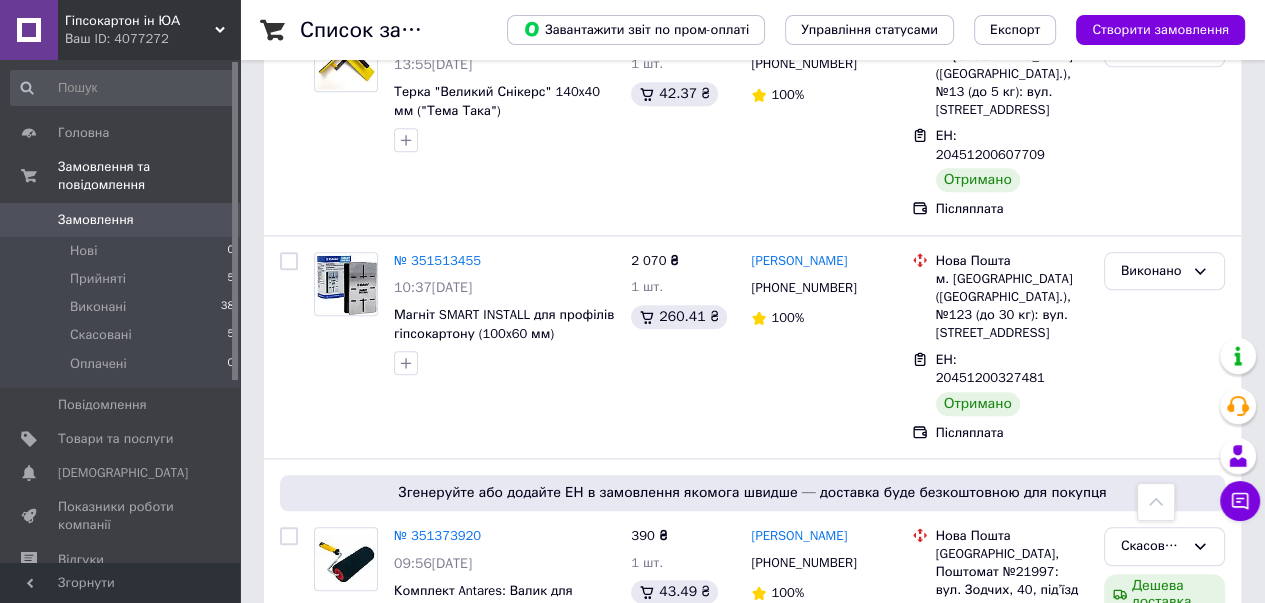 scroll, scrollTop: 1800, scrollLeft: 0, axis: vertical 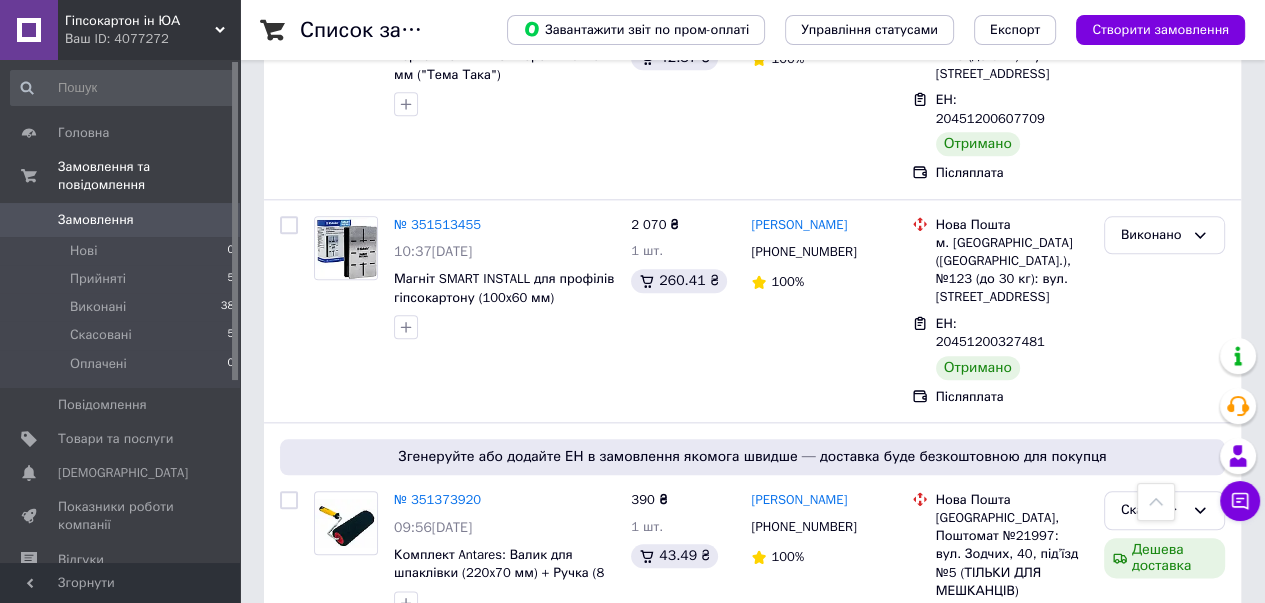 click 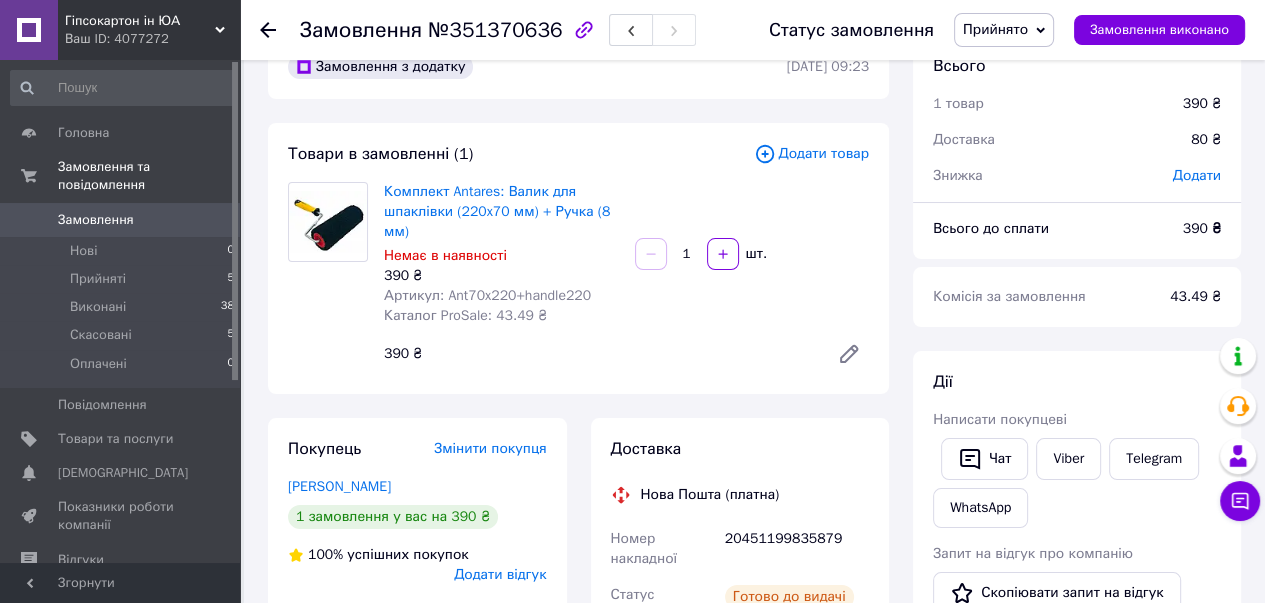 scroll, scrollTop: 0, scrollLeft: 0, axis: both 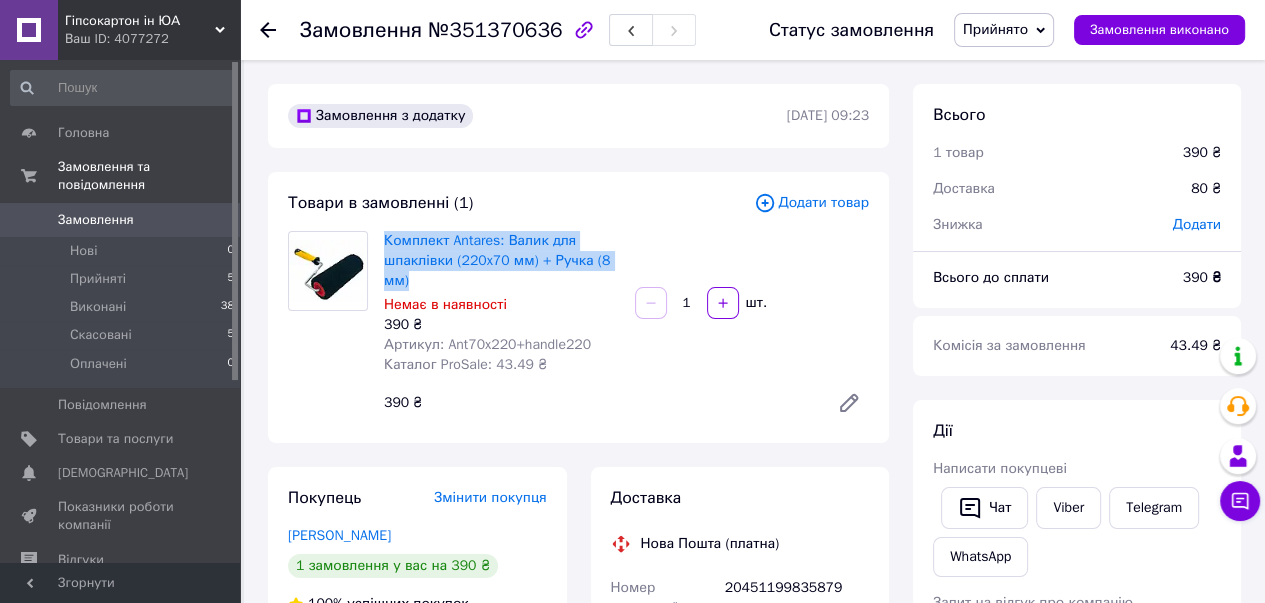 drag, startPoint x: 378, startPoint y: 237, endPoint x: 434, endPoint y: 283, distance: 72.47068 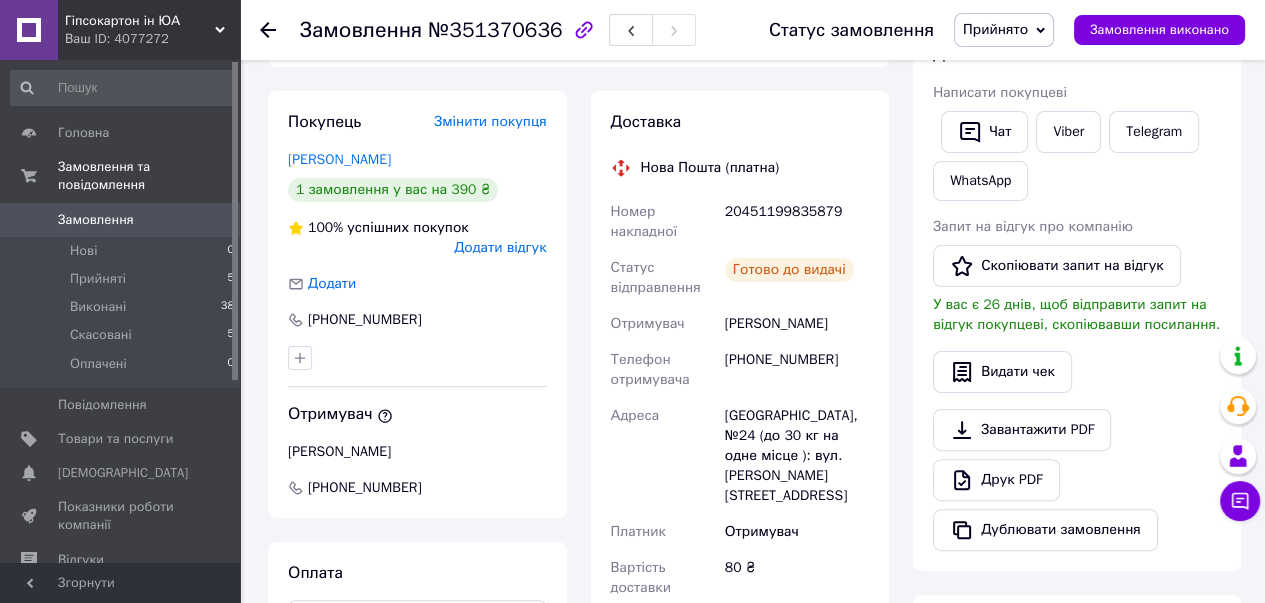 scroll, scrollTop: 400, scrollLeft: 0, axis: vertical 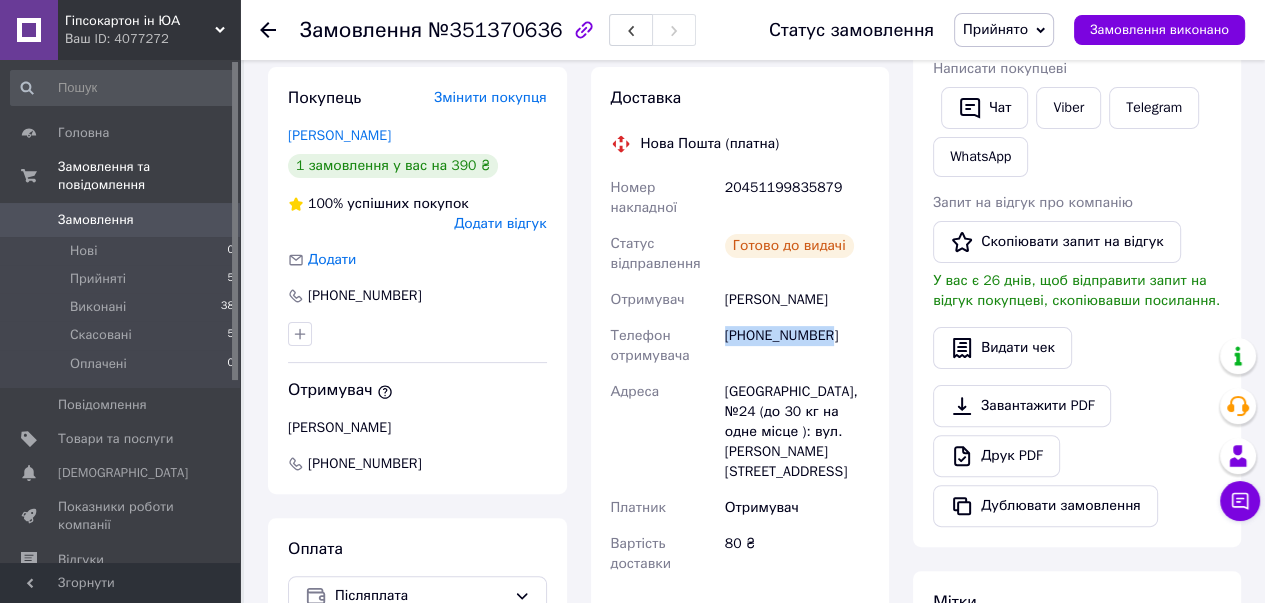 drag, startPoint x: 728, startPoint y: 338, endPoint x: 825, endPoint y: 339, distance: 97.00516 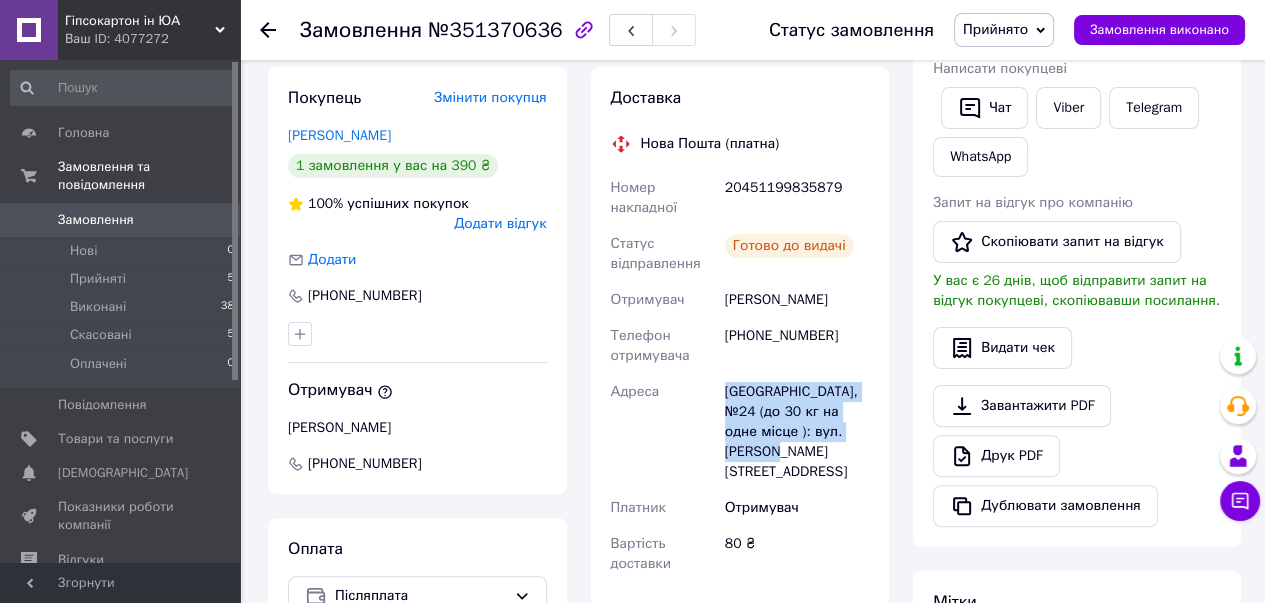 drag, startPoint x: 724, startPoint y: 393, endPoint x: 864, endPoint y: 426, distance: 143.83672 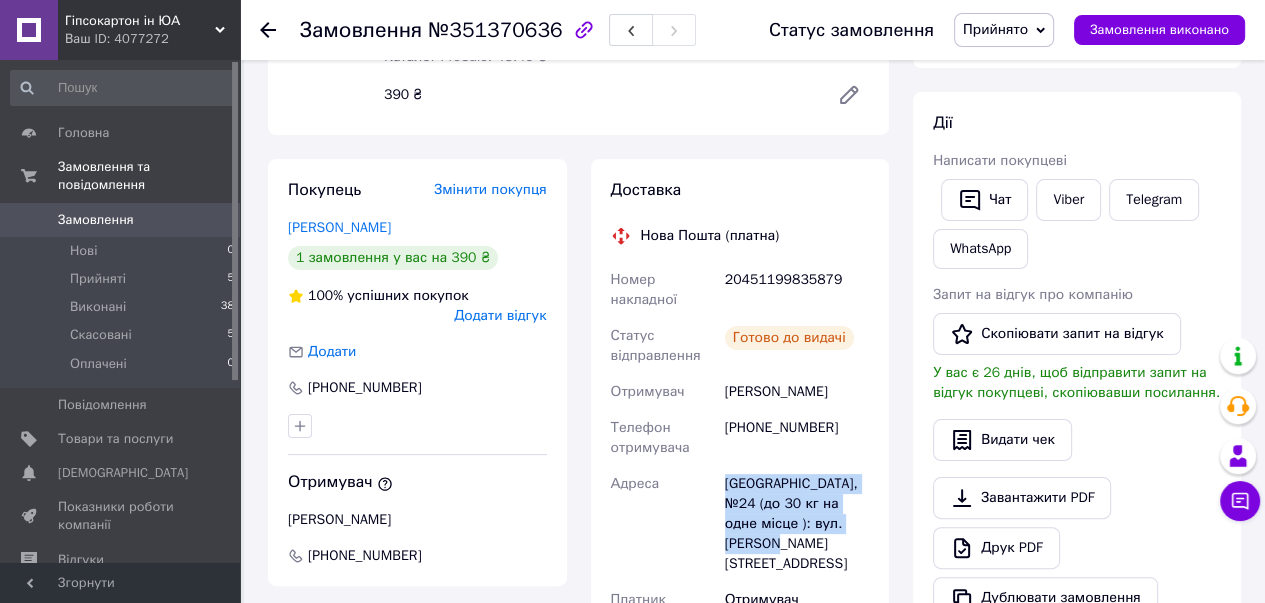 scroll, scrollTop: 300, scrollLeft: 0, axis: vertical 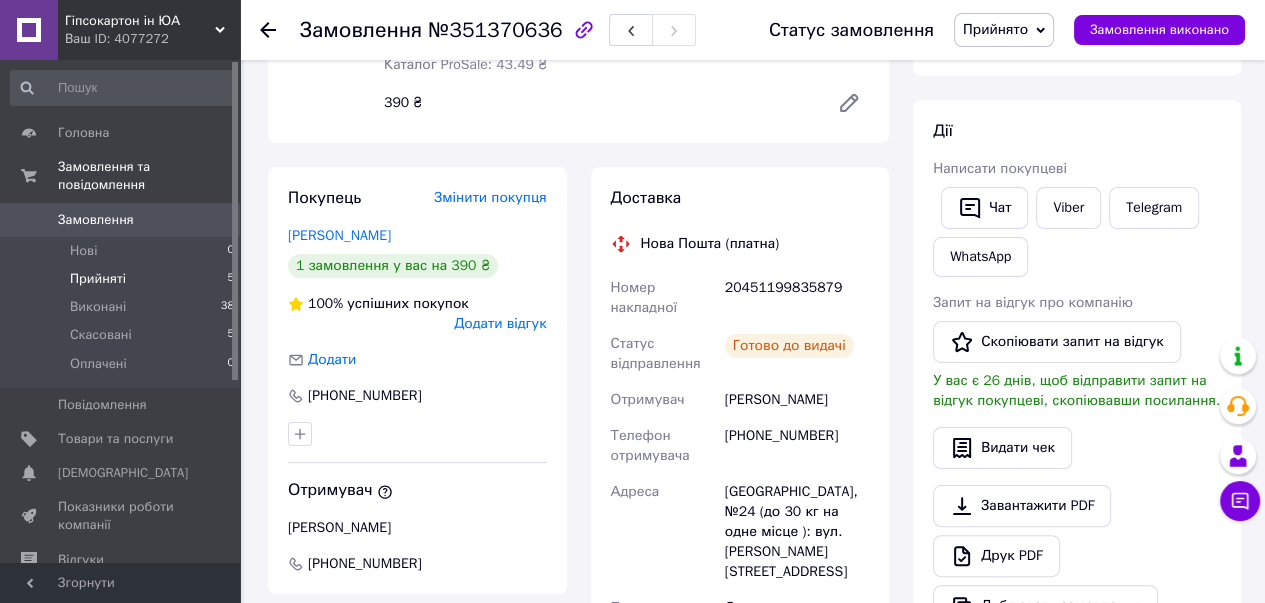 click on "Прийняті 5" at bounding box center [123, 279] 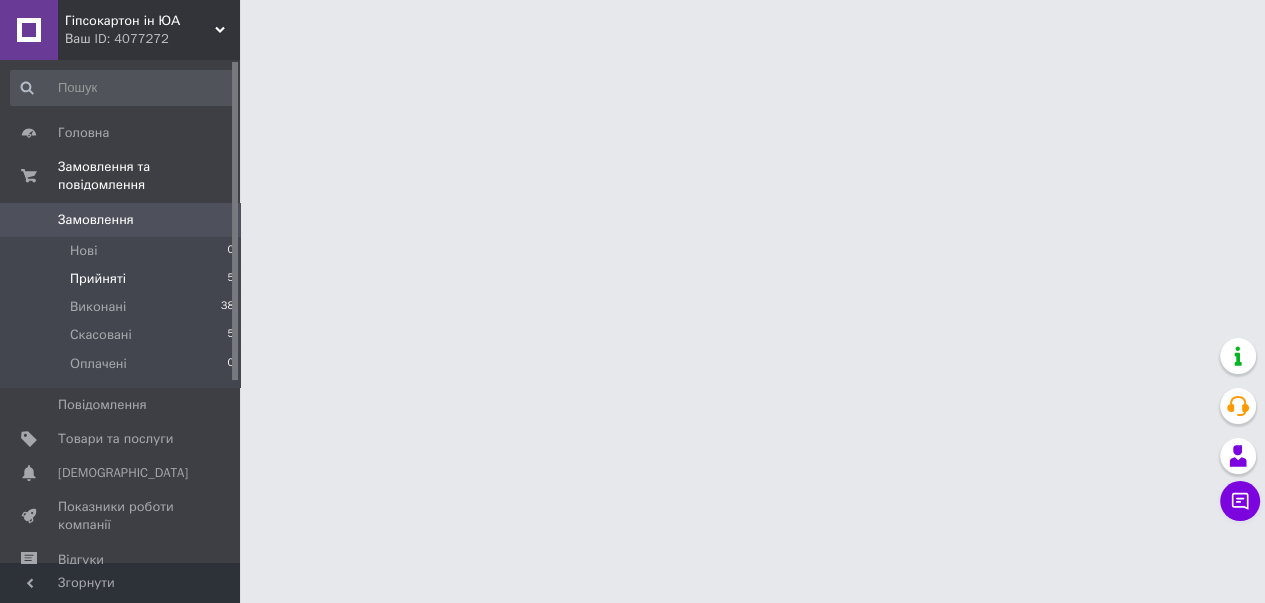 scroll, scrollTop: 0, scrollLeft: 0, axis: both 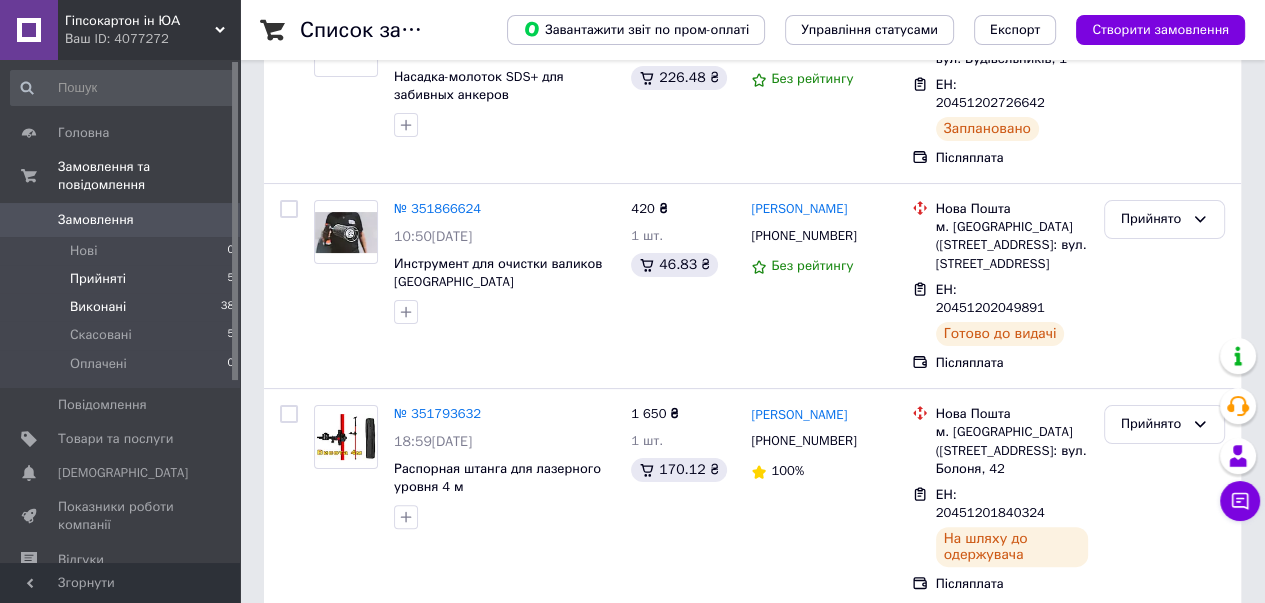 click on "Виконані" at bounding box center (98, 307) 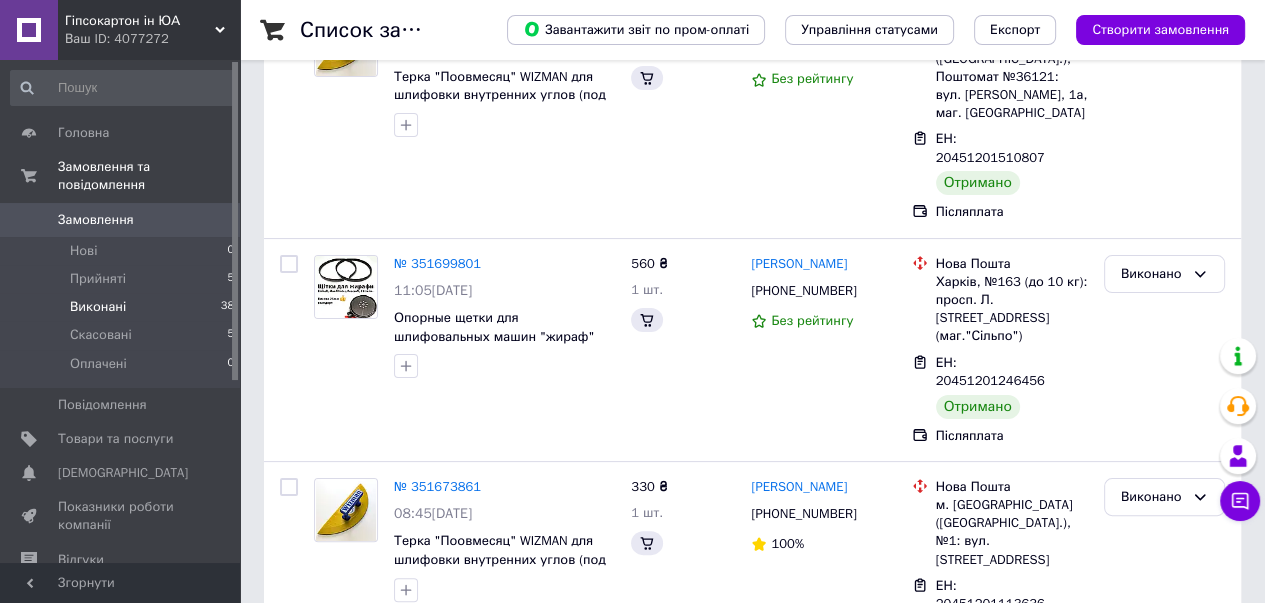 scroll, scrollTop: 0, scrollLeft: 0, axis: both 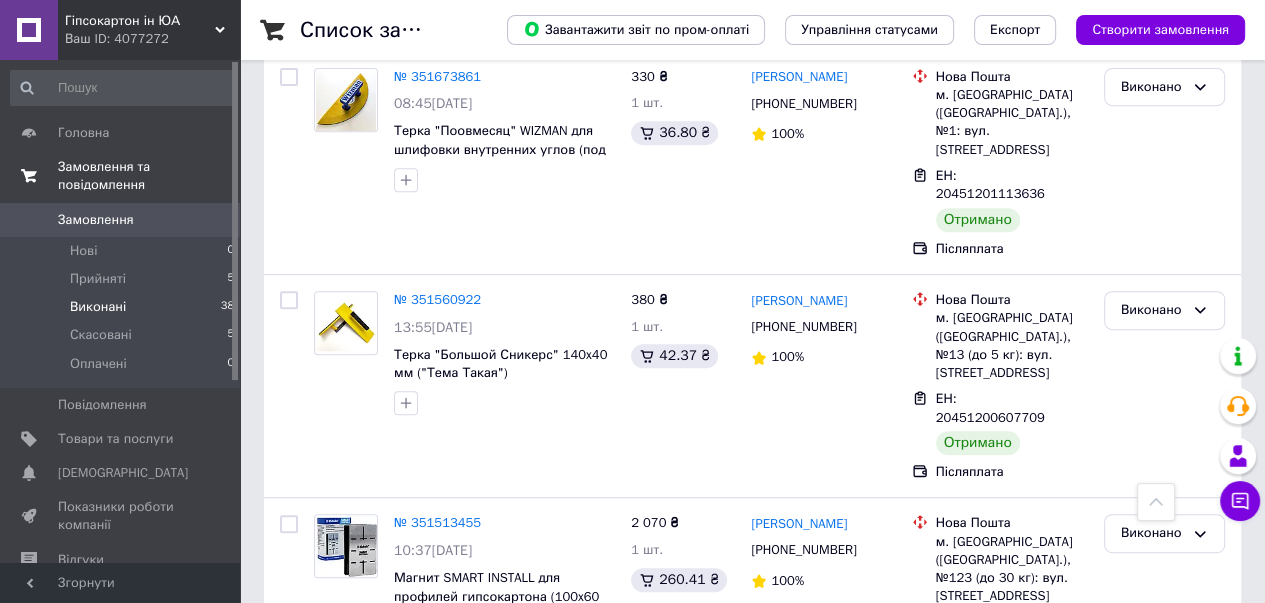 click on "Замовлення та повідомлення" at bounding box center (149, 176) 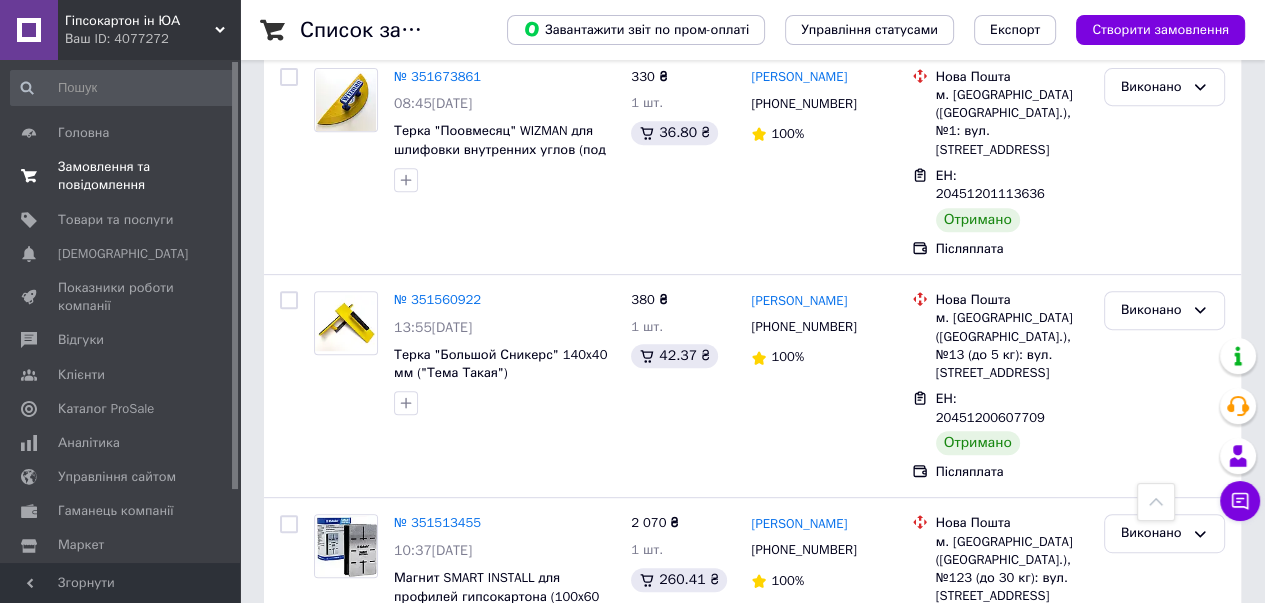 click on "Замовлення та повідомлення" at bounding box center (121, 176) 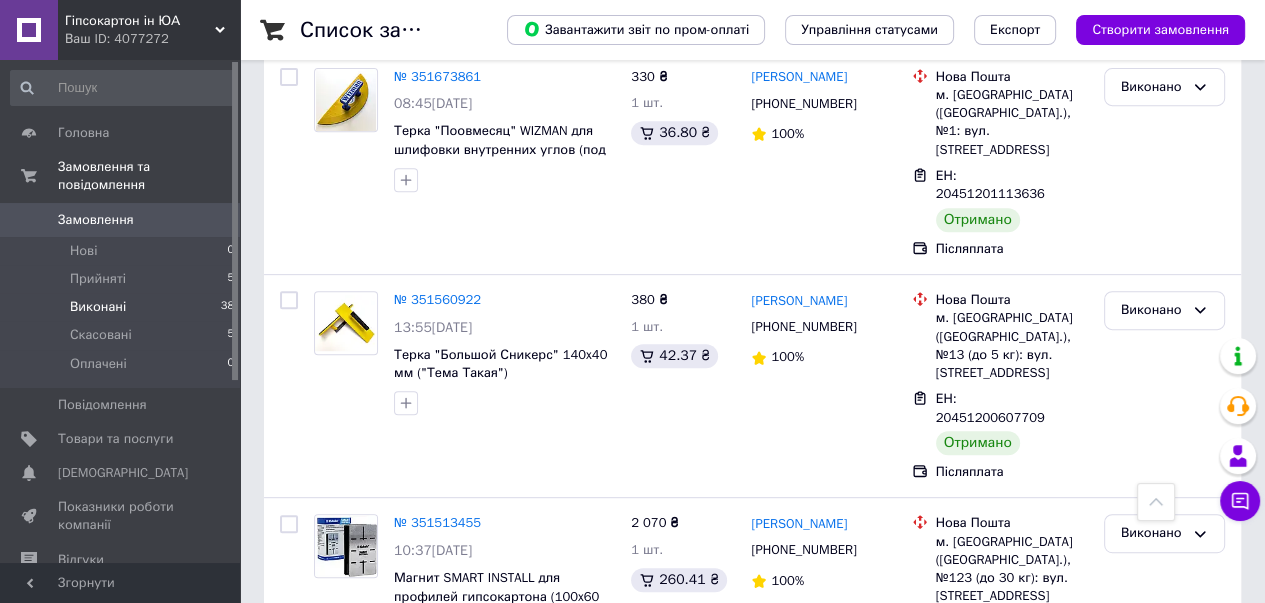 click on "Замовлення" at bounding box center [96, 220] 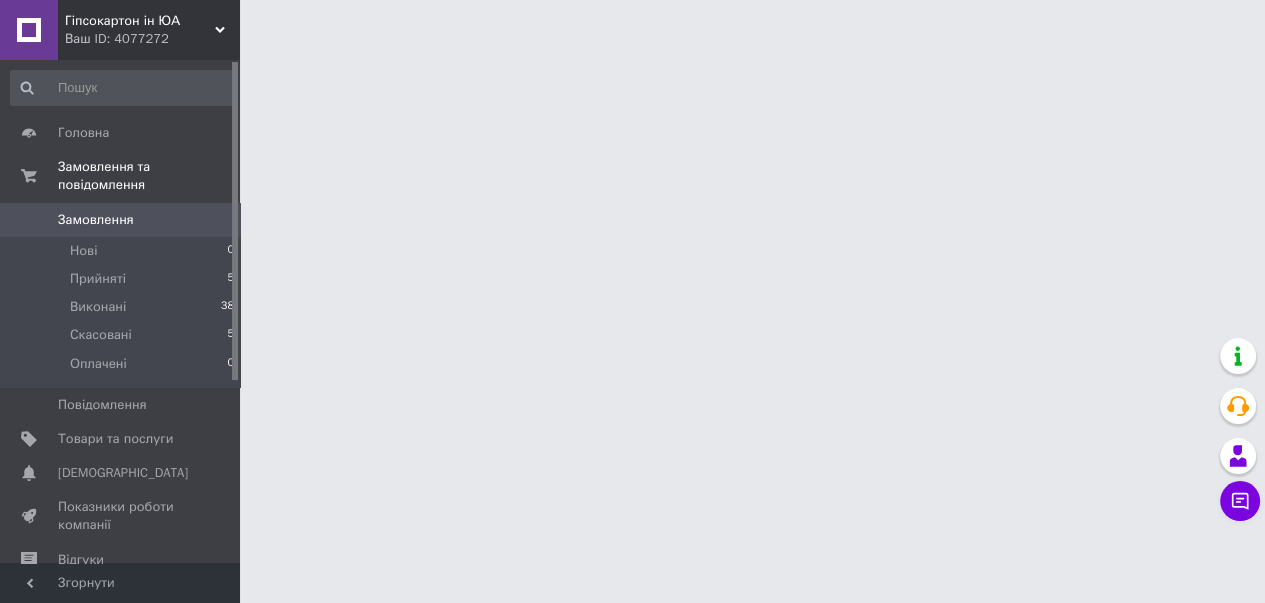scroll, scrollTop: 0, scrollLeft: 0, axis: both 